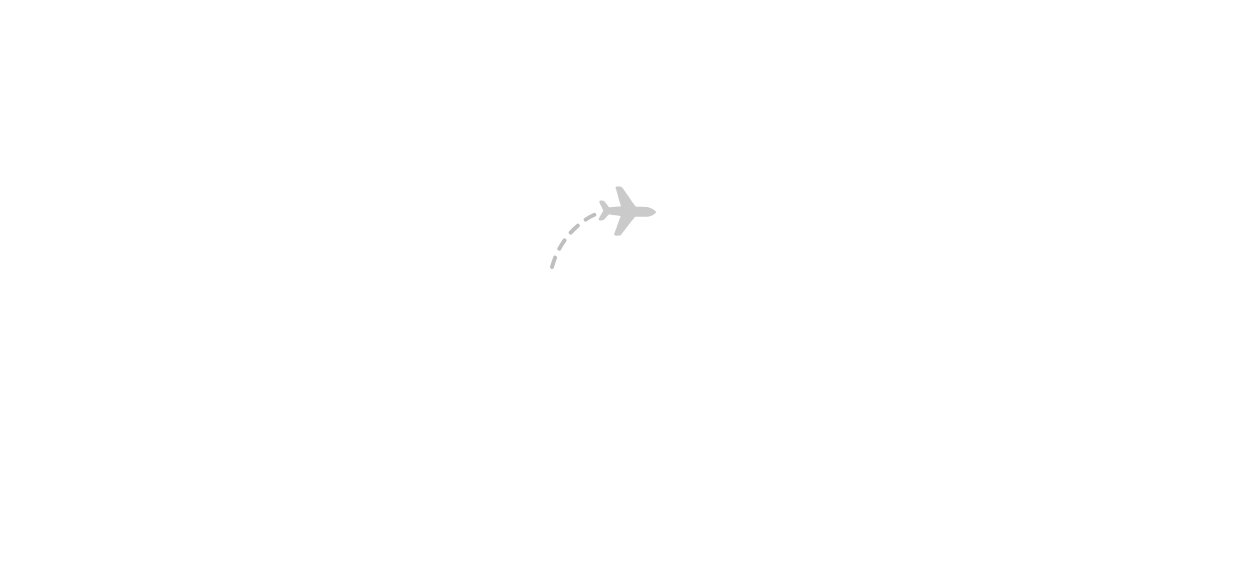 scroll, scrollTop: 0, scrollLeft: 0, axis: both 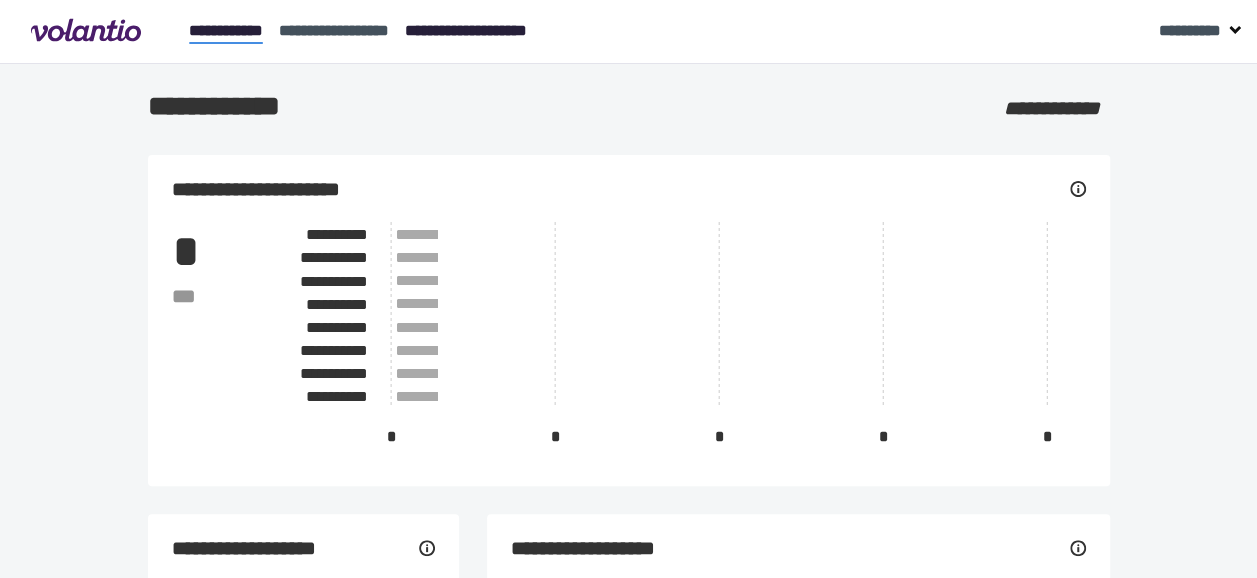 click on "**********" at bounding box center [466, 30] 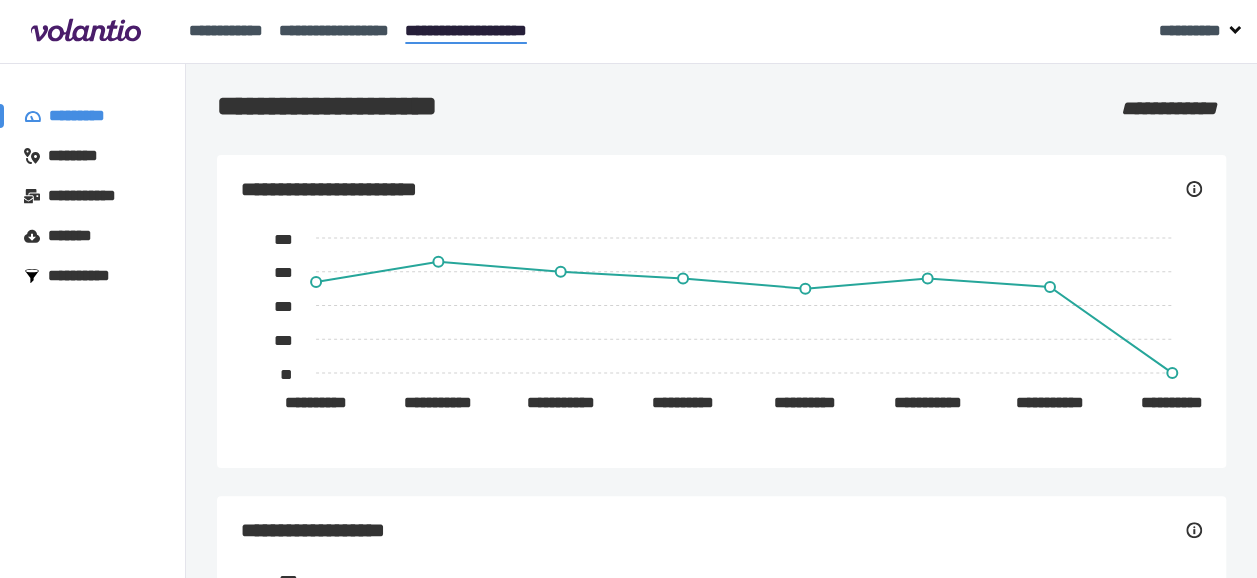 click on "********" at bounding box center [82, 156] 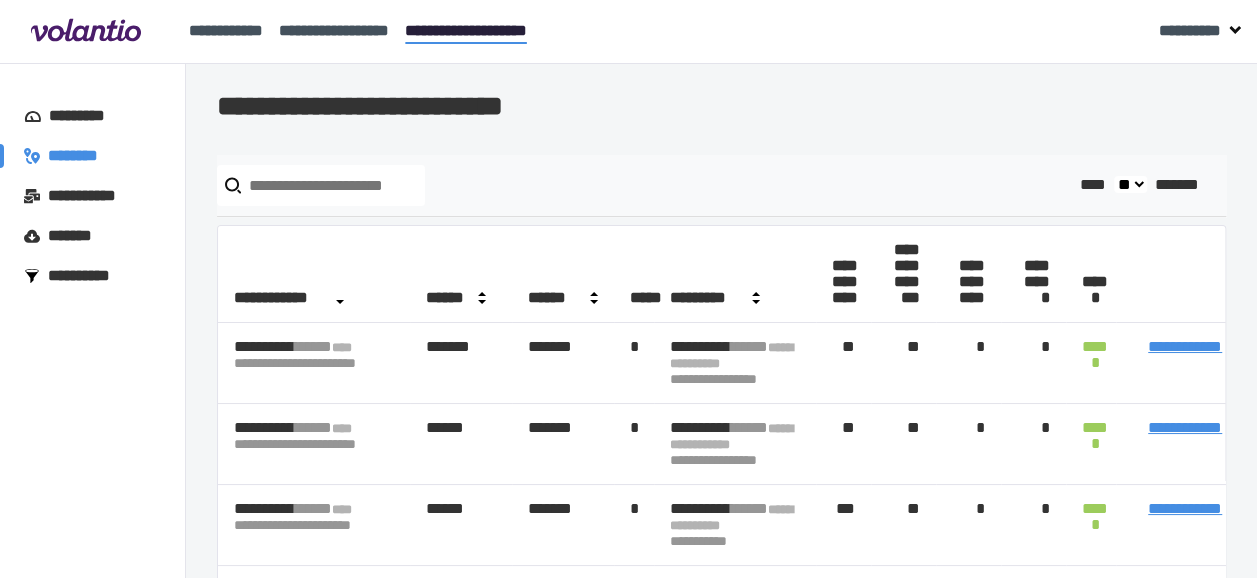 click at bounding box center (321, 185) 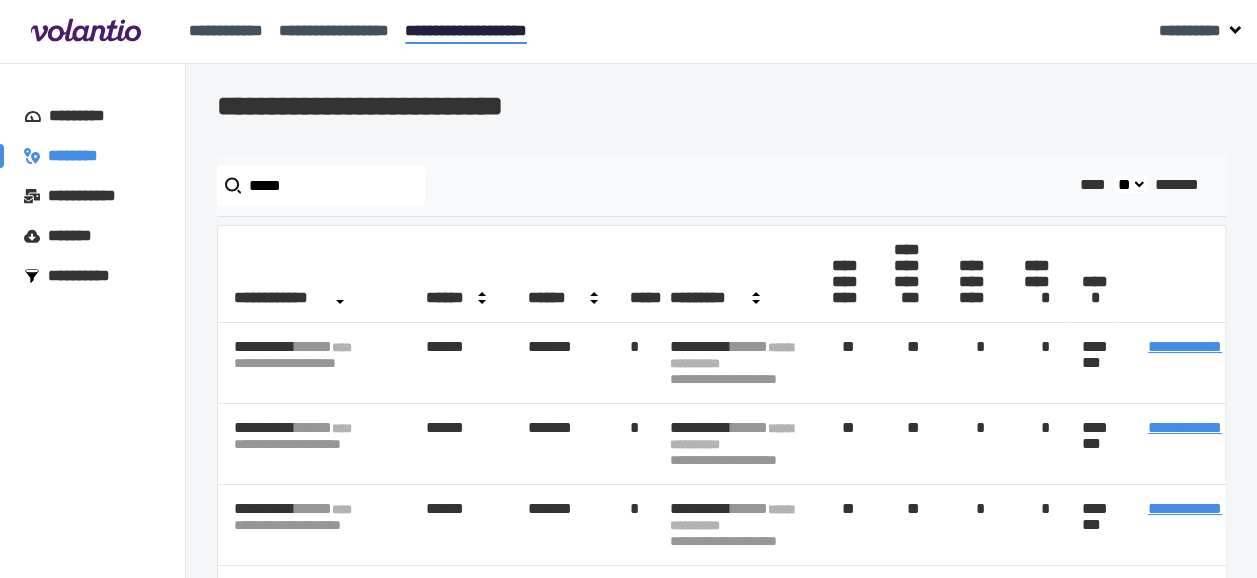 type on "*****" 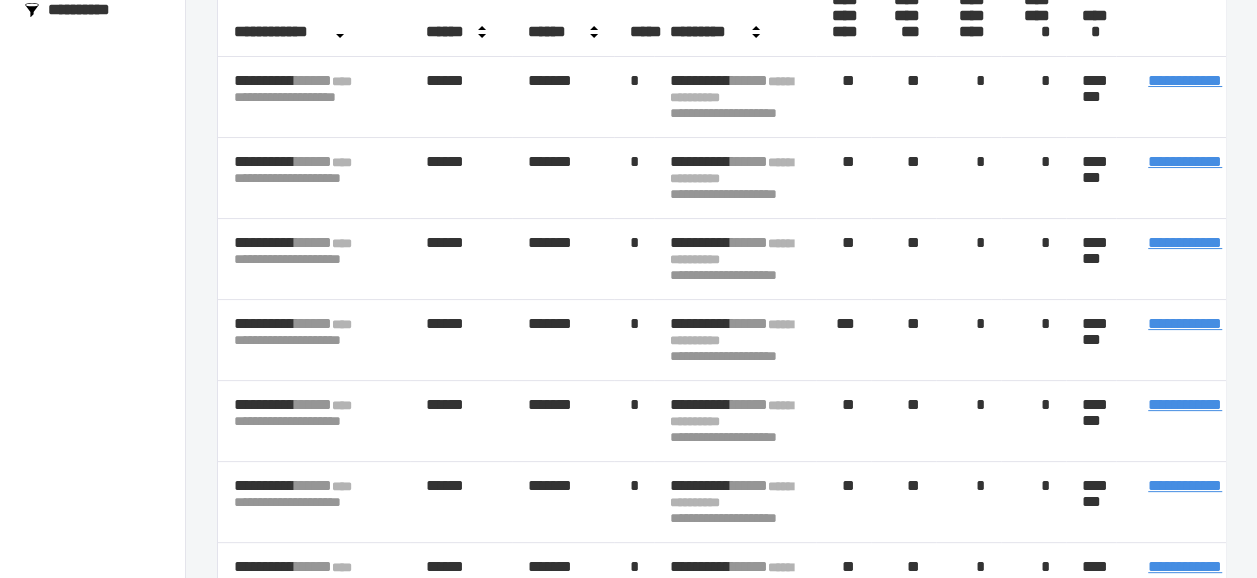 scroll, scrollTop: 533, scrollLeft: 0, axis: vertical 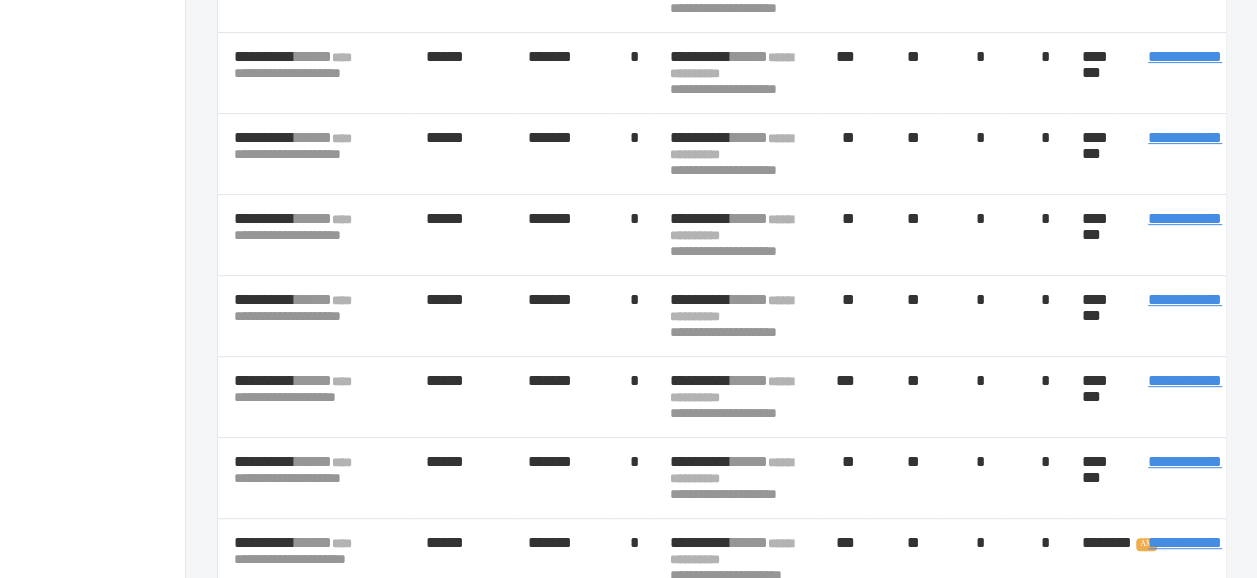 click on "**" at bounding box center (285, 235) 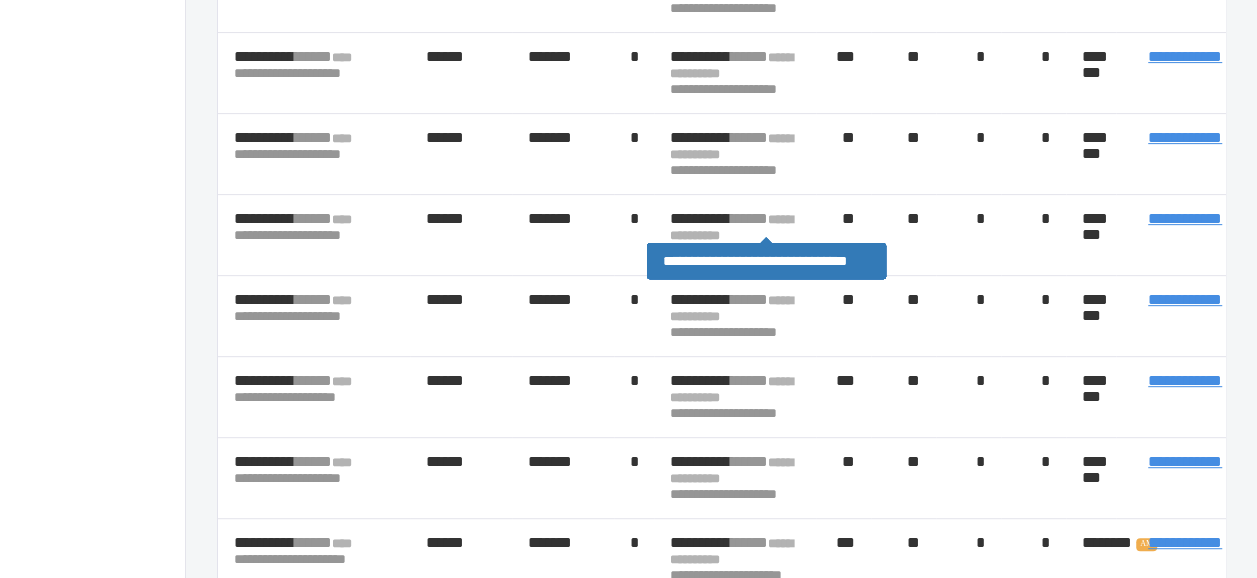 click on "**********" at bounding box center (731, 227) 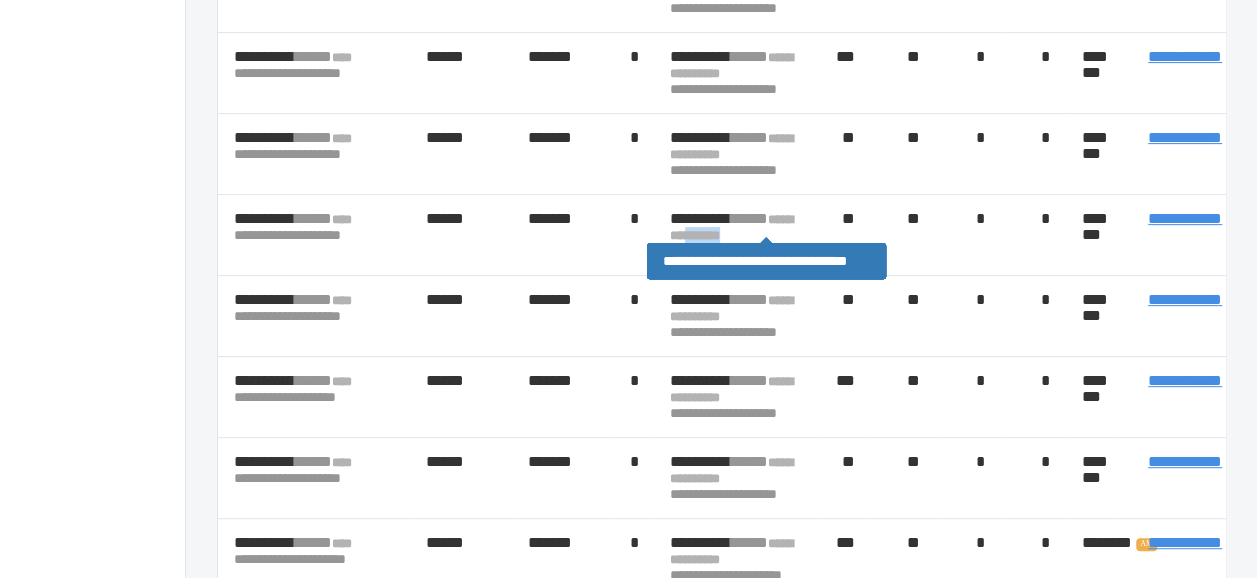 click on "**********" at bounding box center [731, 227] 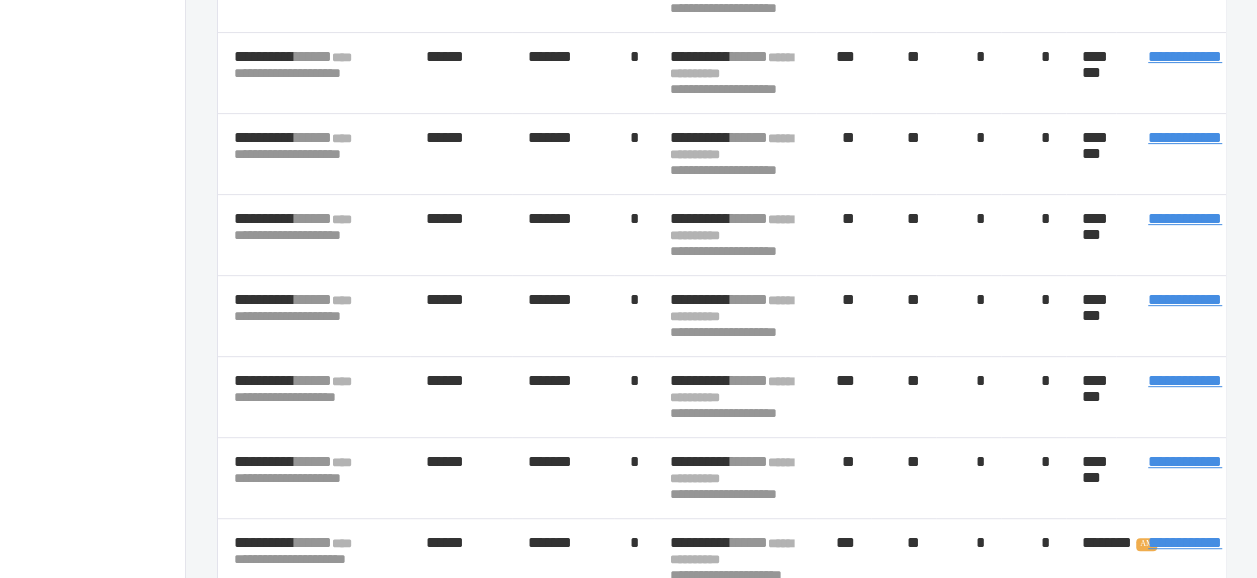 click on "**   ***" at bounding box center [461, 235] 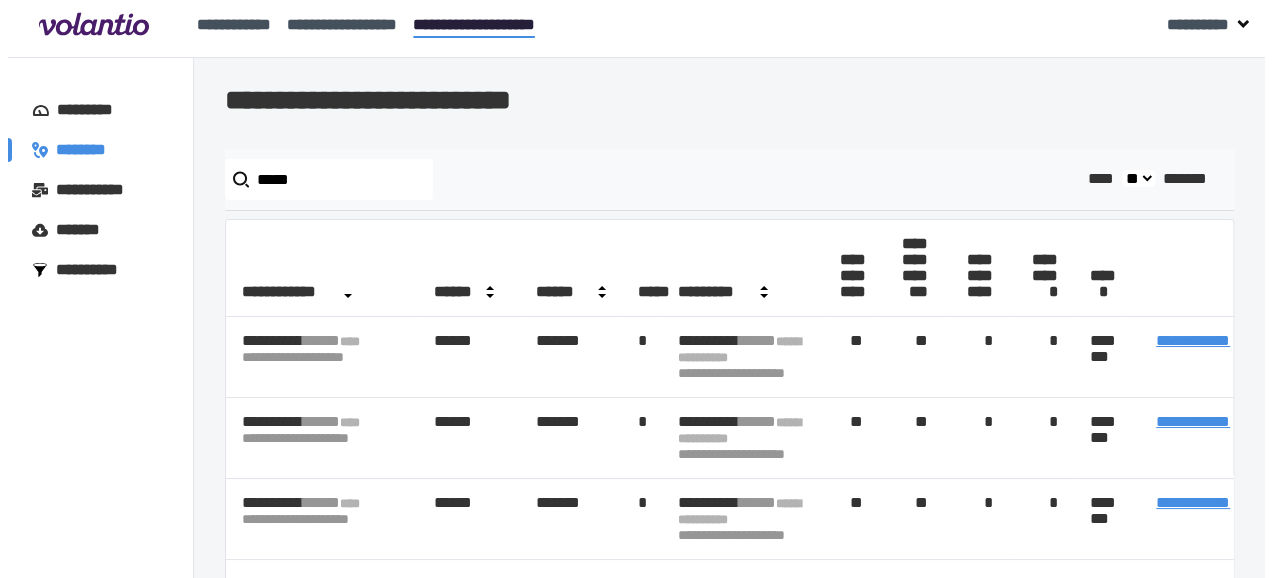 scroll, scrollTop: 0, scrollLeft: 0, axis: both 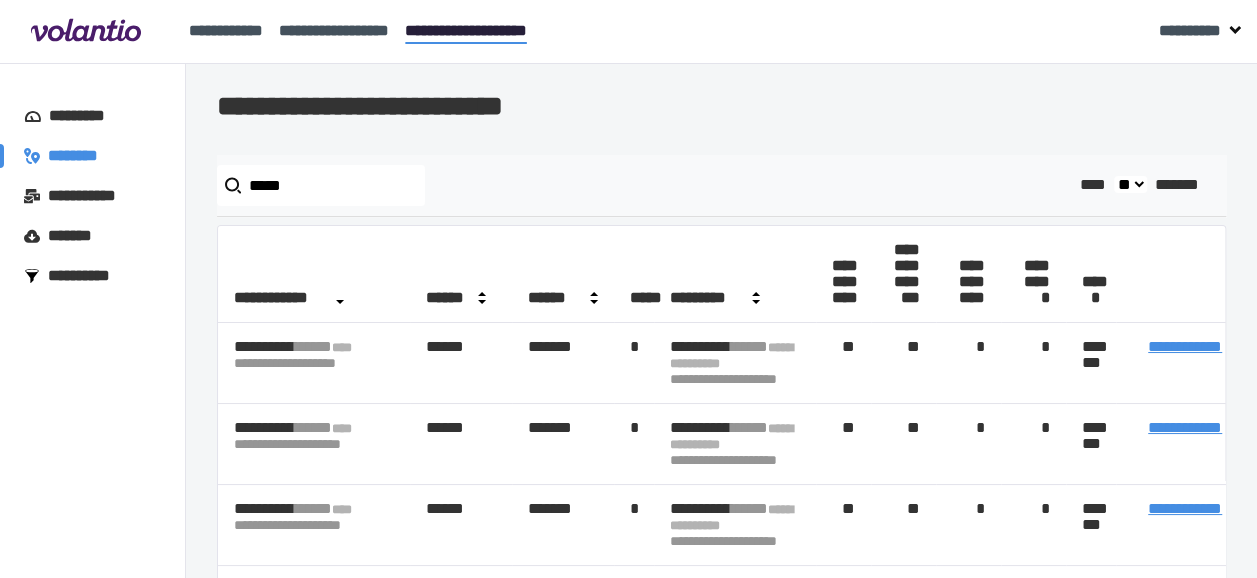 click on "**********" at bounding box center (89, 196) 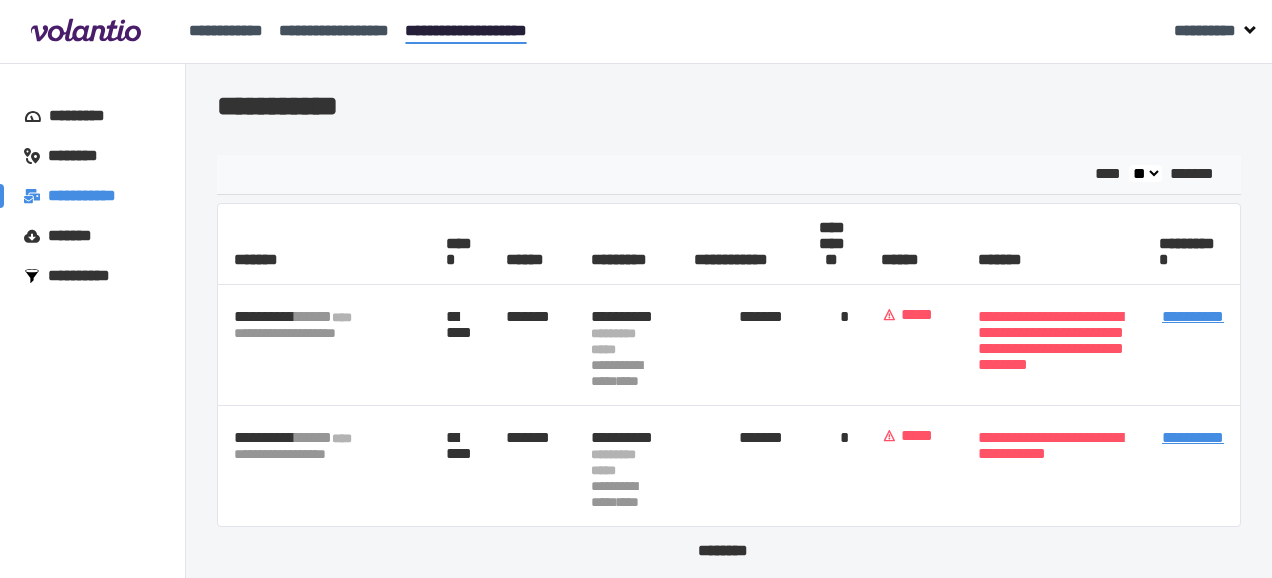 click on "** **" at bounding box center (1145, 173) 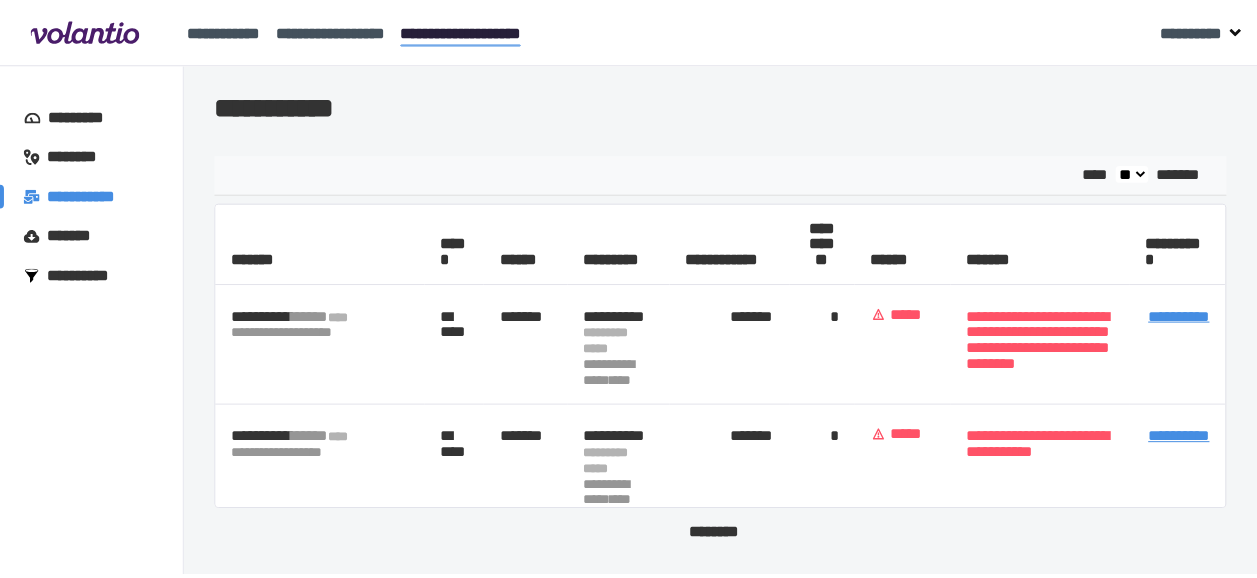 scroll, scrollTop: 0, scrollLeft: 0, axis: both 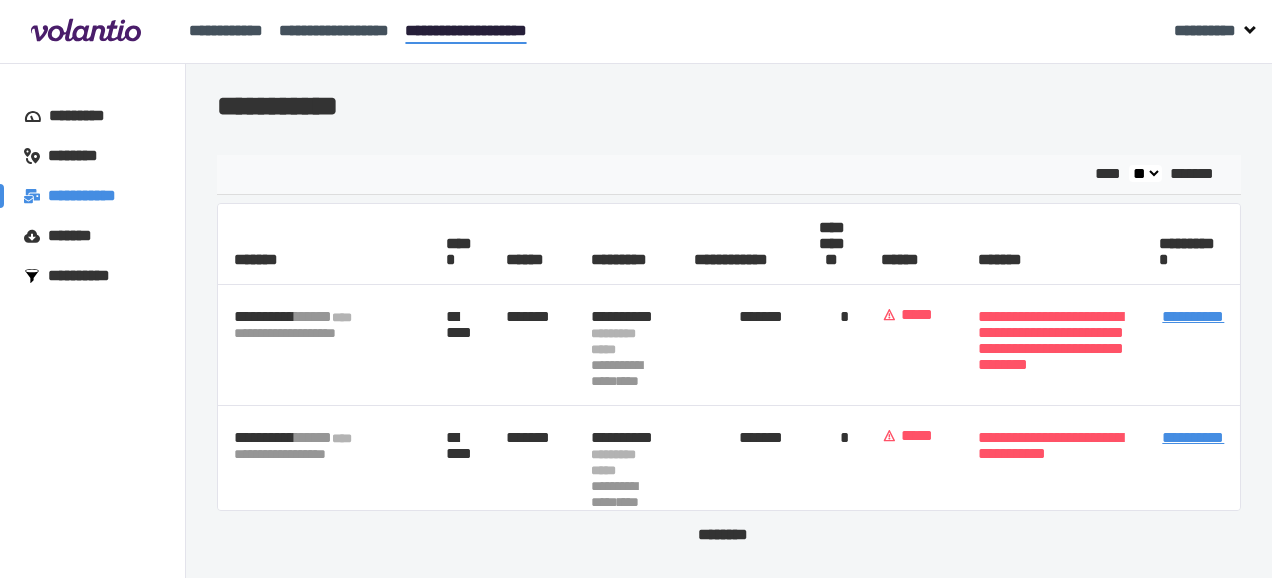 click on "*******" at bounding box center (75, 236) 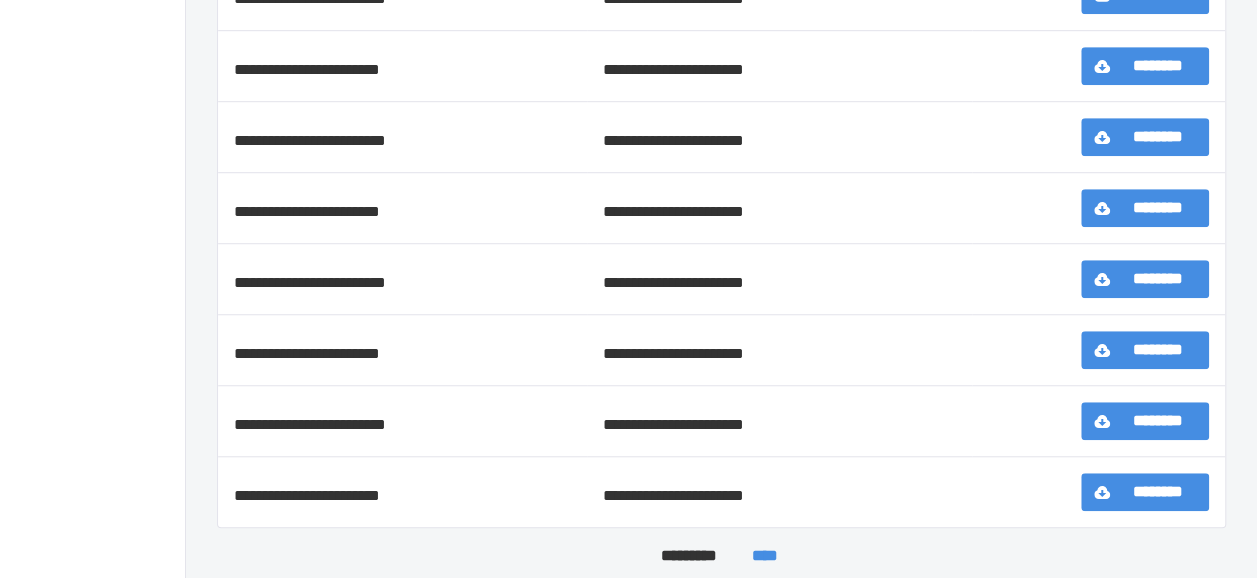scroll, scrollTop: 622, scrollLeft: 0, axis: vertical 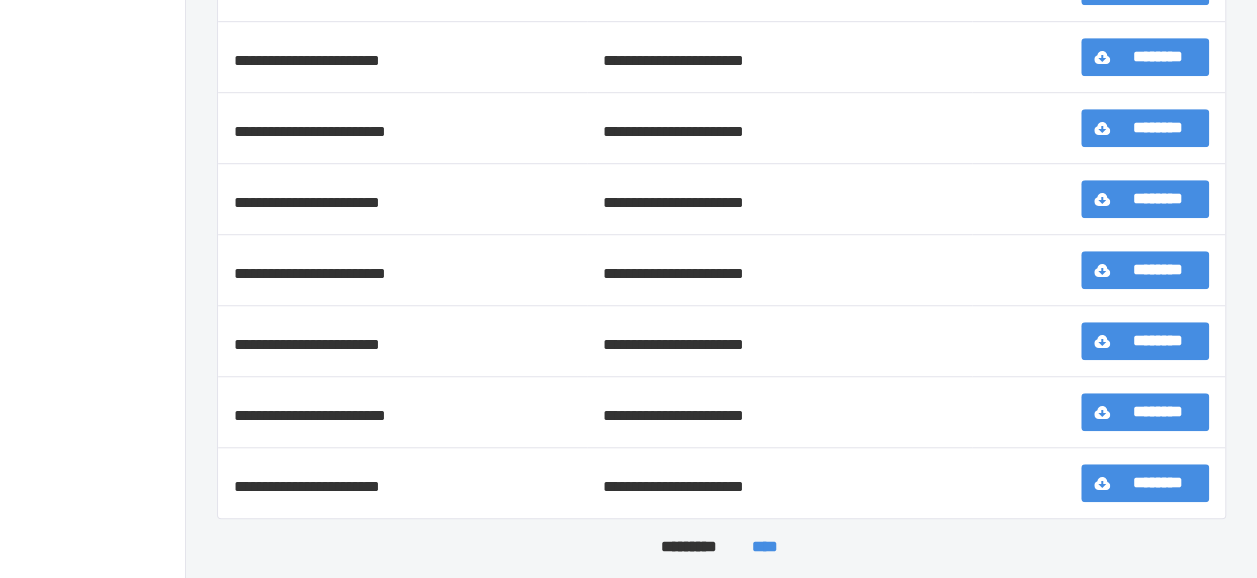 click on "****" at bounding box center (765, 547) 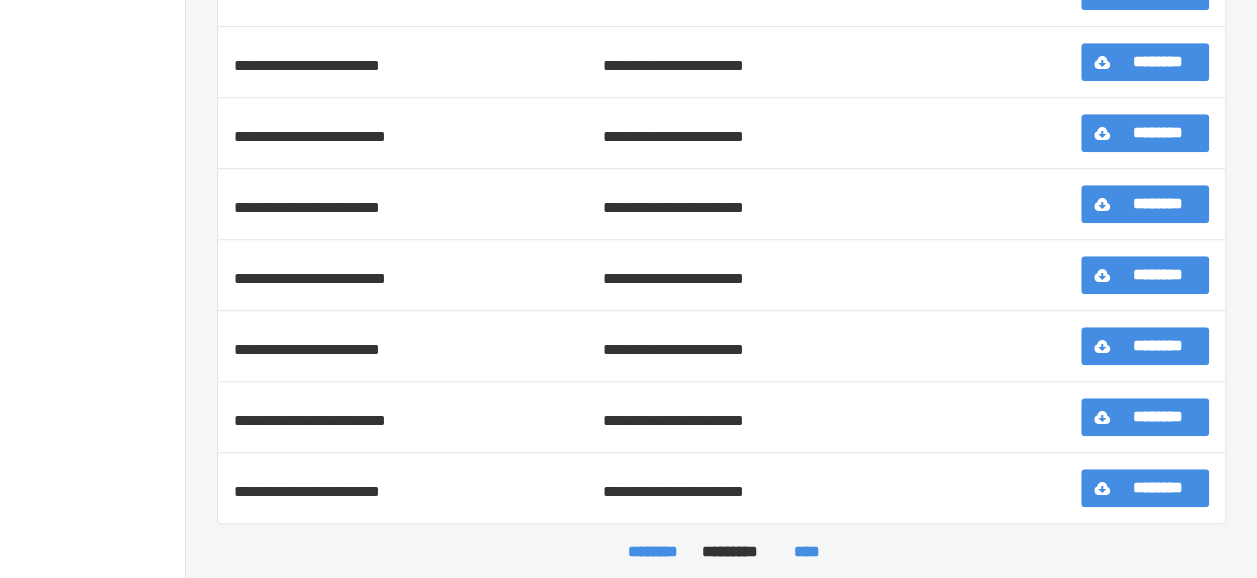 scroll, scrollTop: 622, scrollLeft: 0, axis: vertical 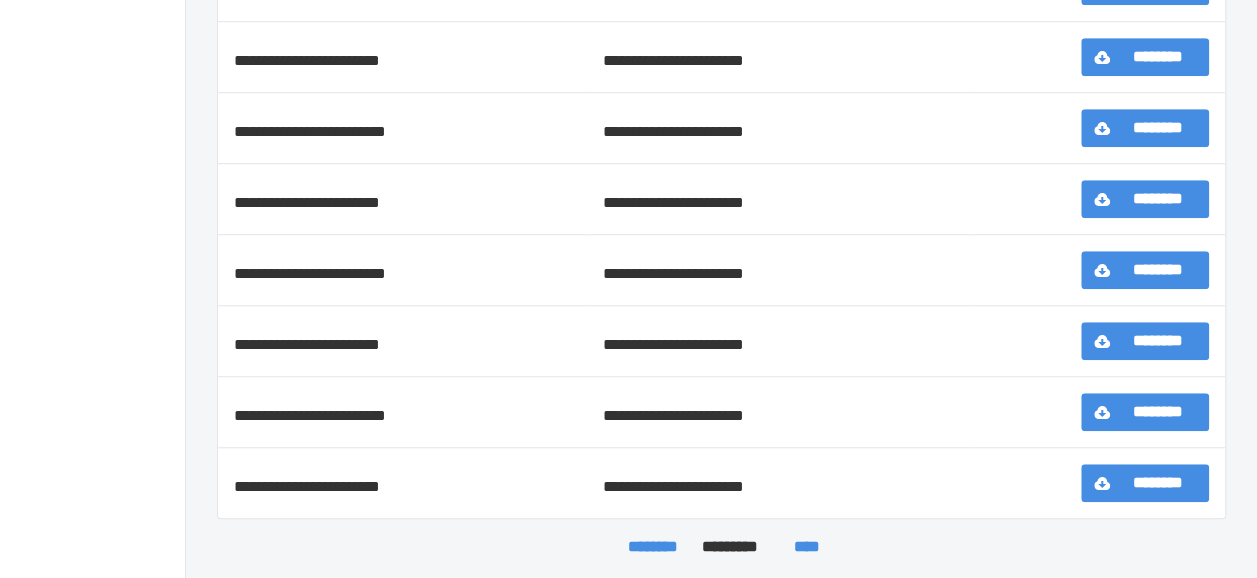 click on "****" at bounding box center (807, 547) 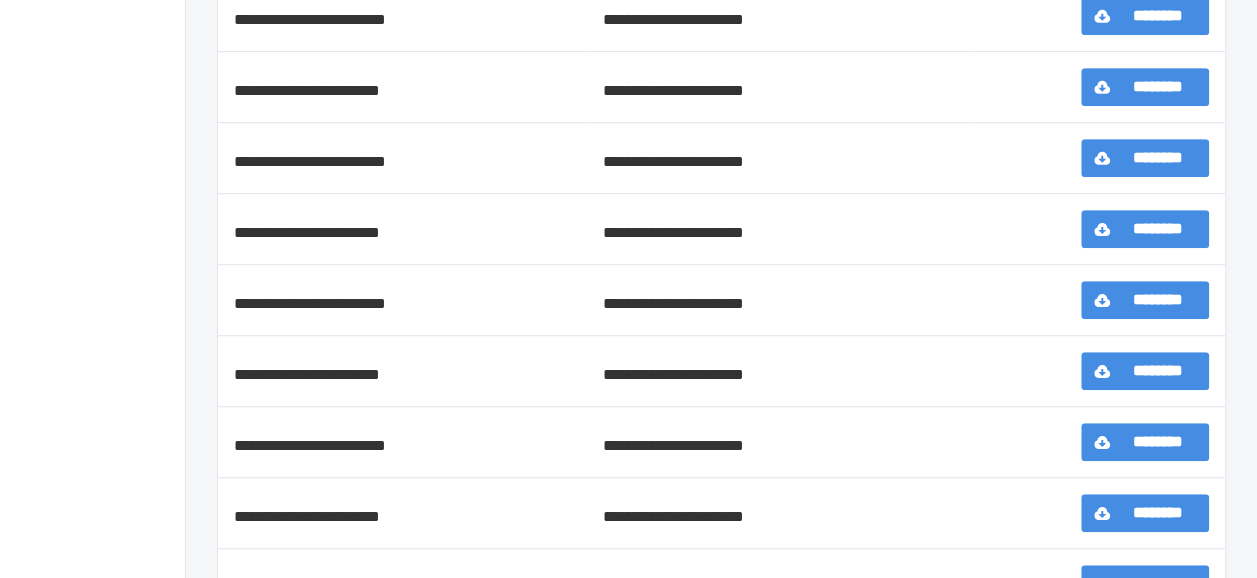 scroll, scrollTop: 356, scrollLeft: 0, axis: vertical 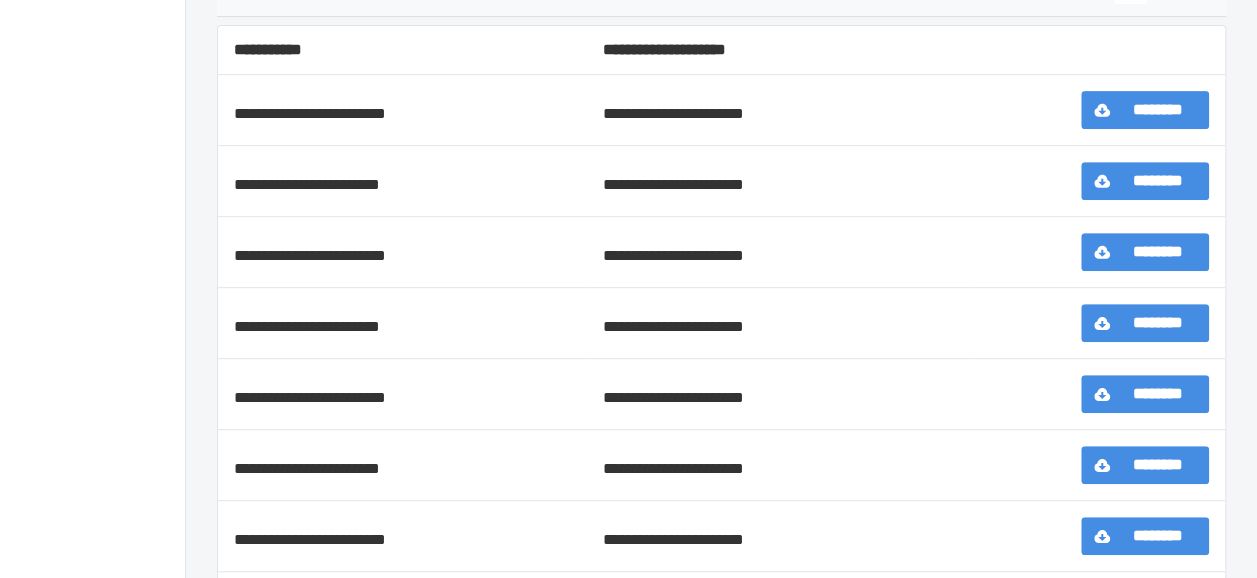click on "**********" at bounding box center [779, 323] 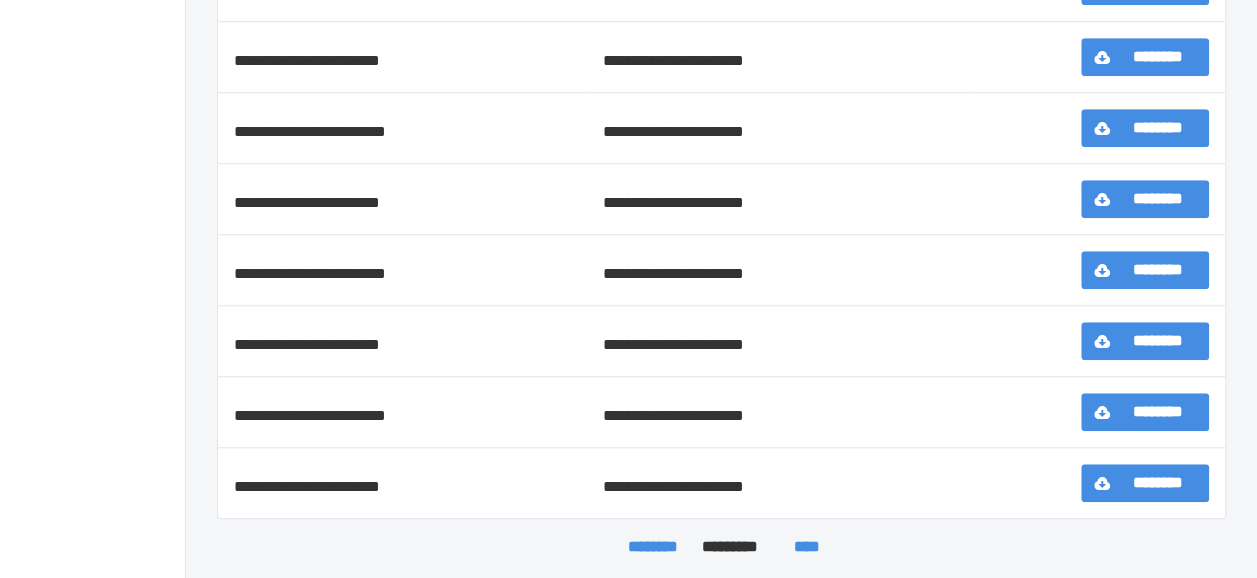 scroll, scrollTop: 0, scrollLeft: 0, axis: both 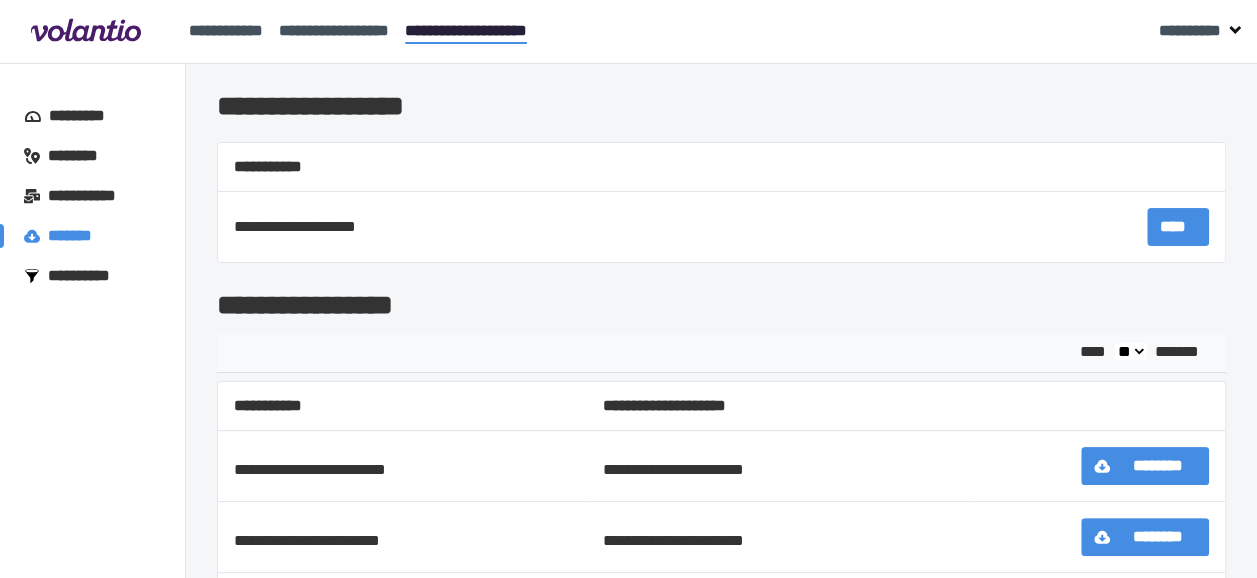 click on "**********" at bounding box center (88, 276) 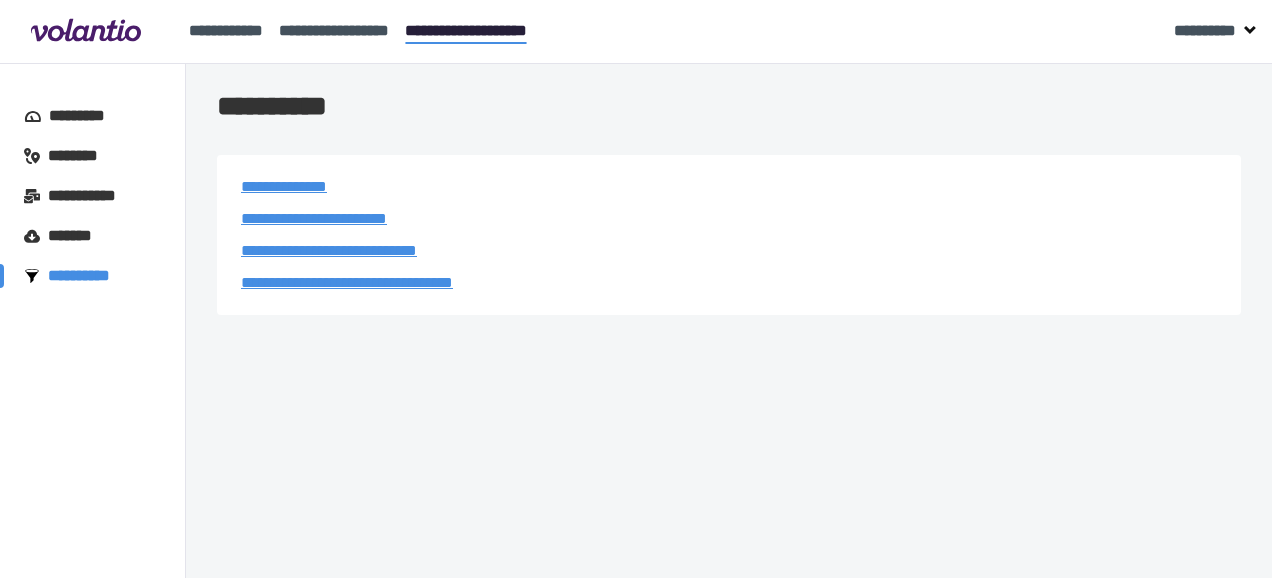 click on "********" at bounding box center (82, 156) 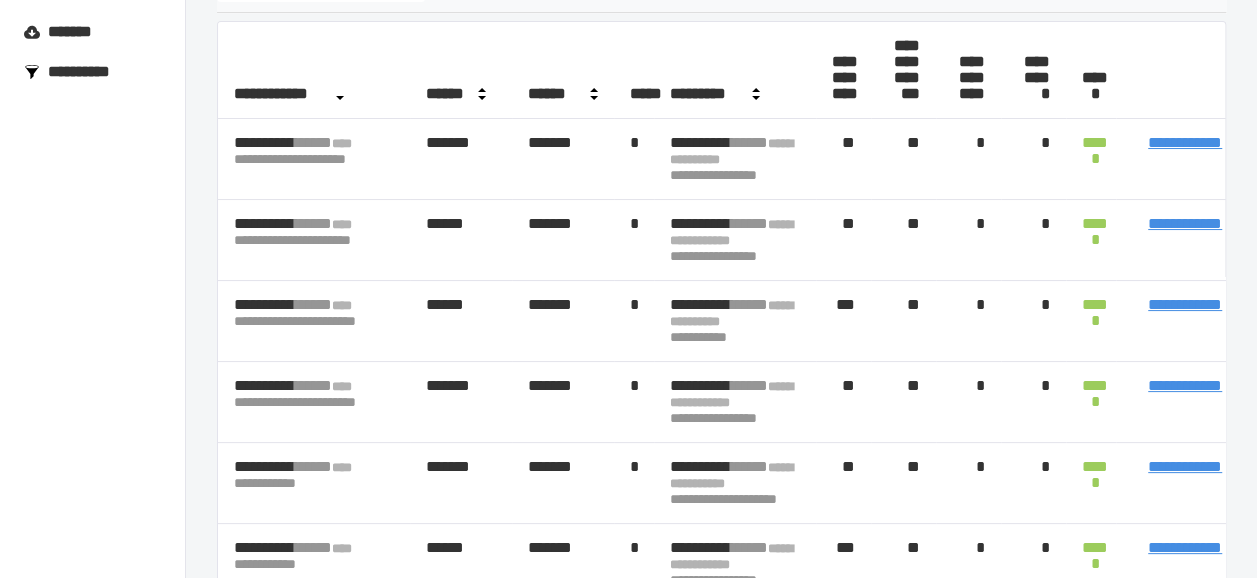 scroll, scrollTop: 0, scrollLeft: 0, axis: both 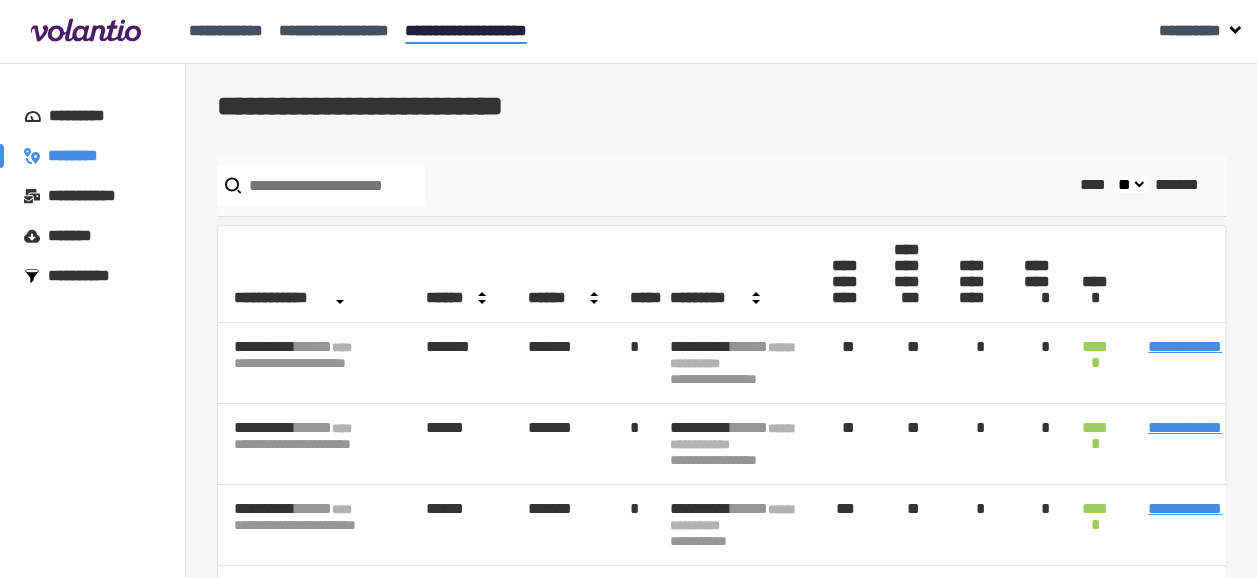 click on "*********" at bounding box center [86, 116] 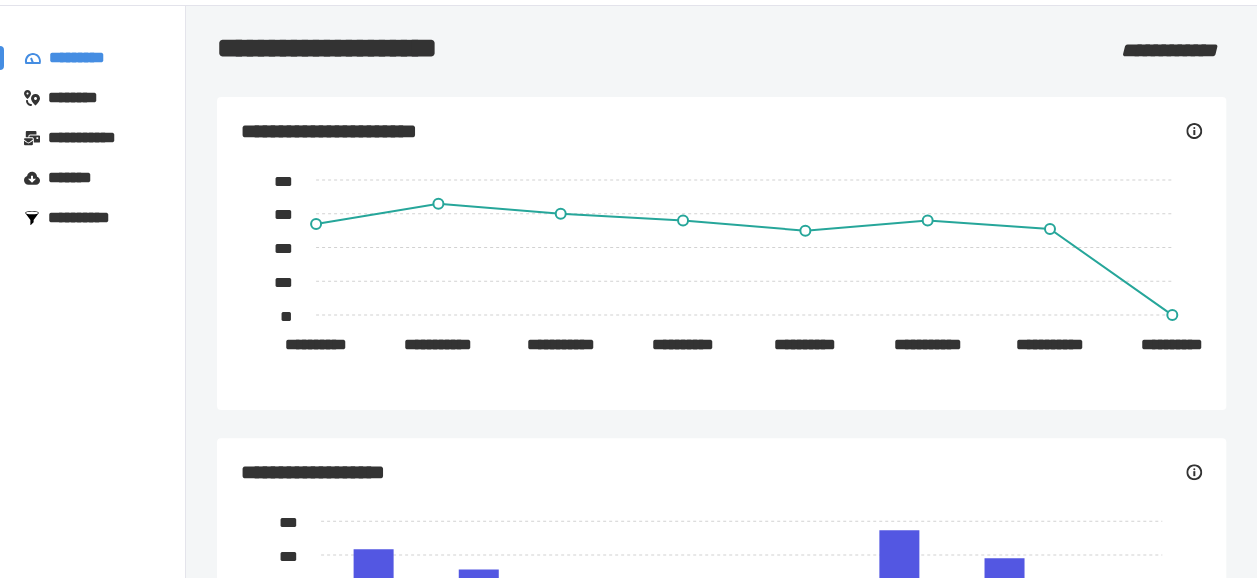 scroll, scrollTop: 0, scrollLeft: 0, axis: both 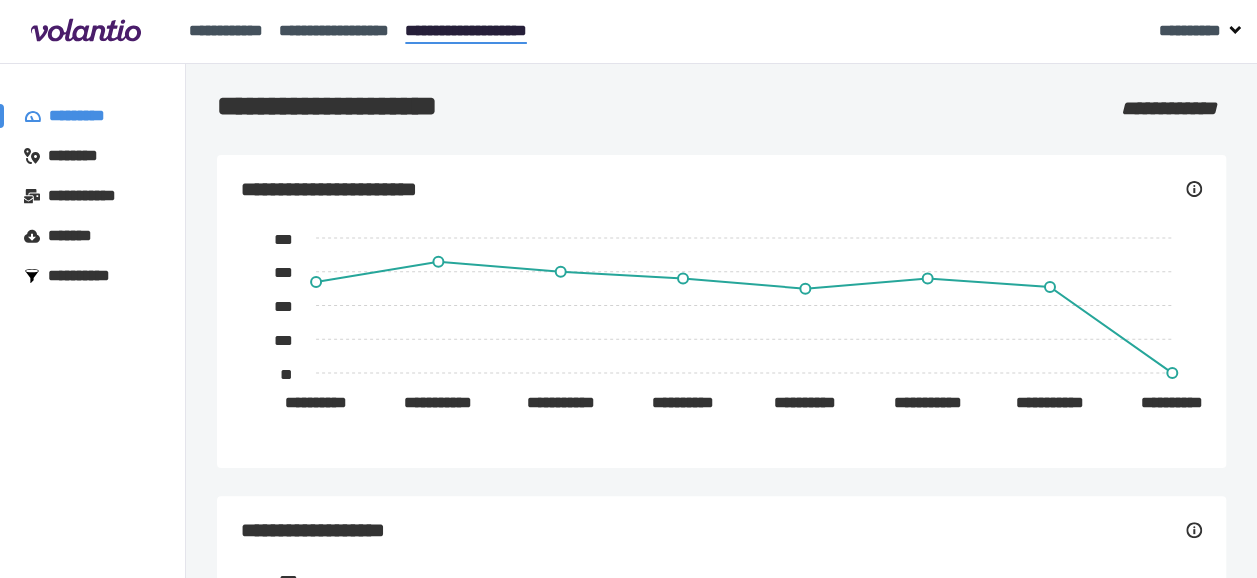 click on "**********" at bounding box center (1173, 108) 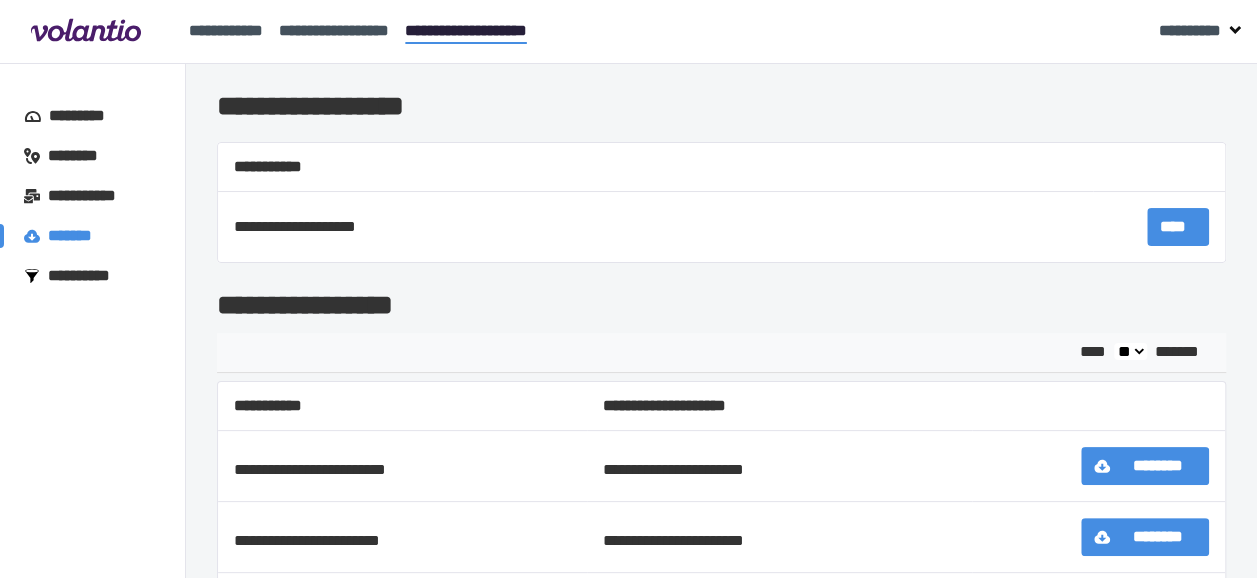 scroll, scrollTop: 133, scrollLeft: 0, axis: vertical 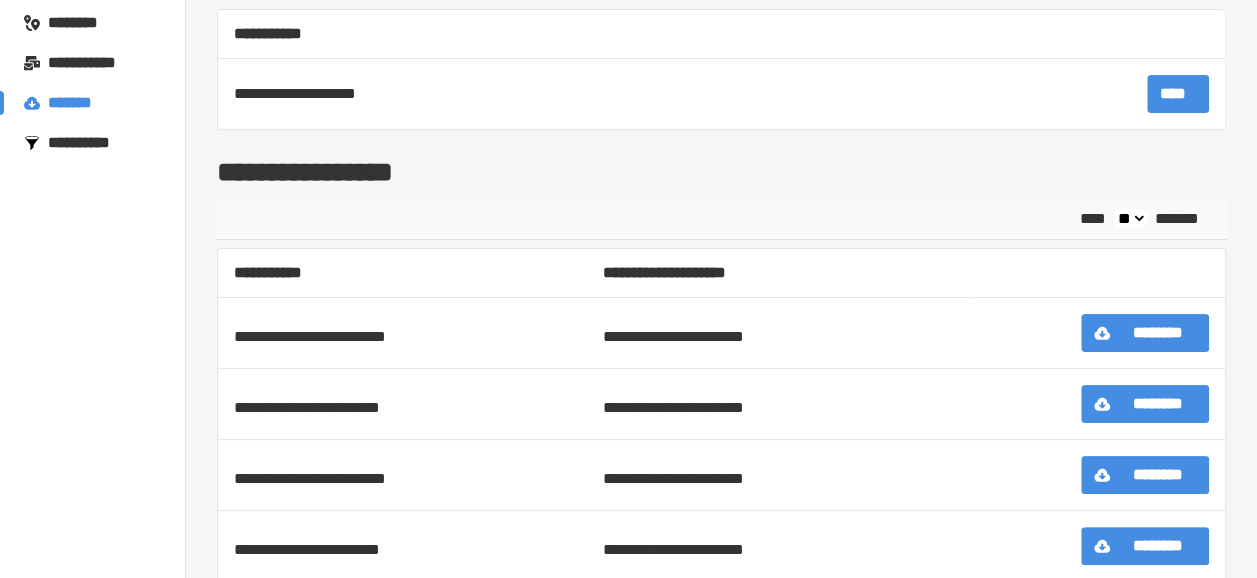 click on "**********" at bounding box center [92, 63] 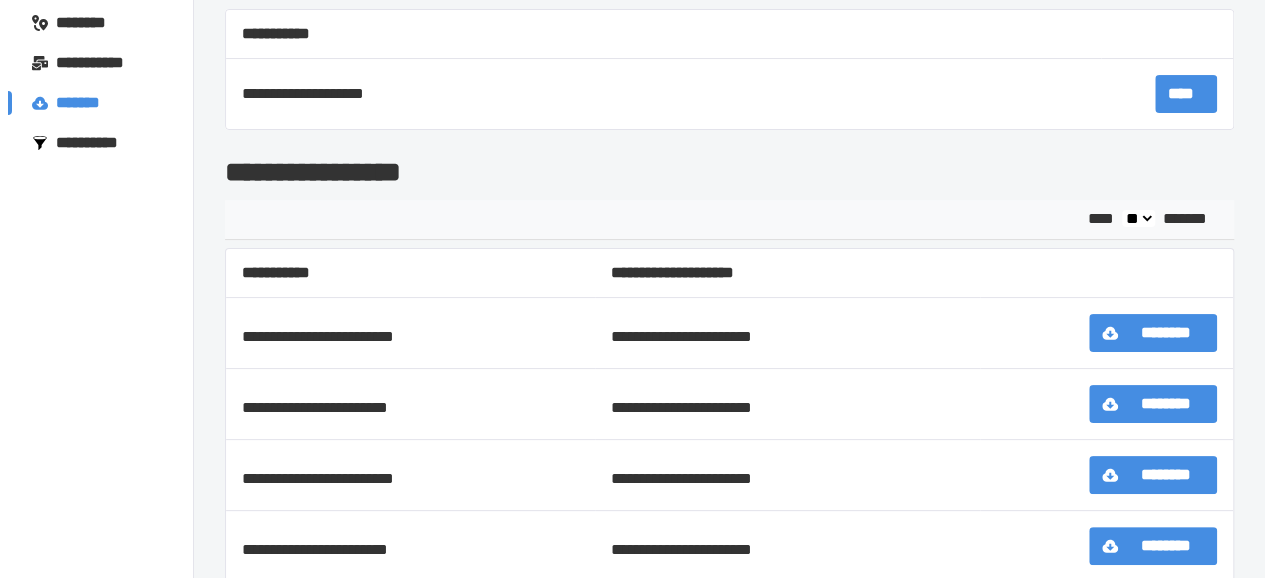 scroll, scrollTop: 0, scrollLeft: 0, axis: both 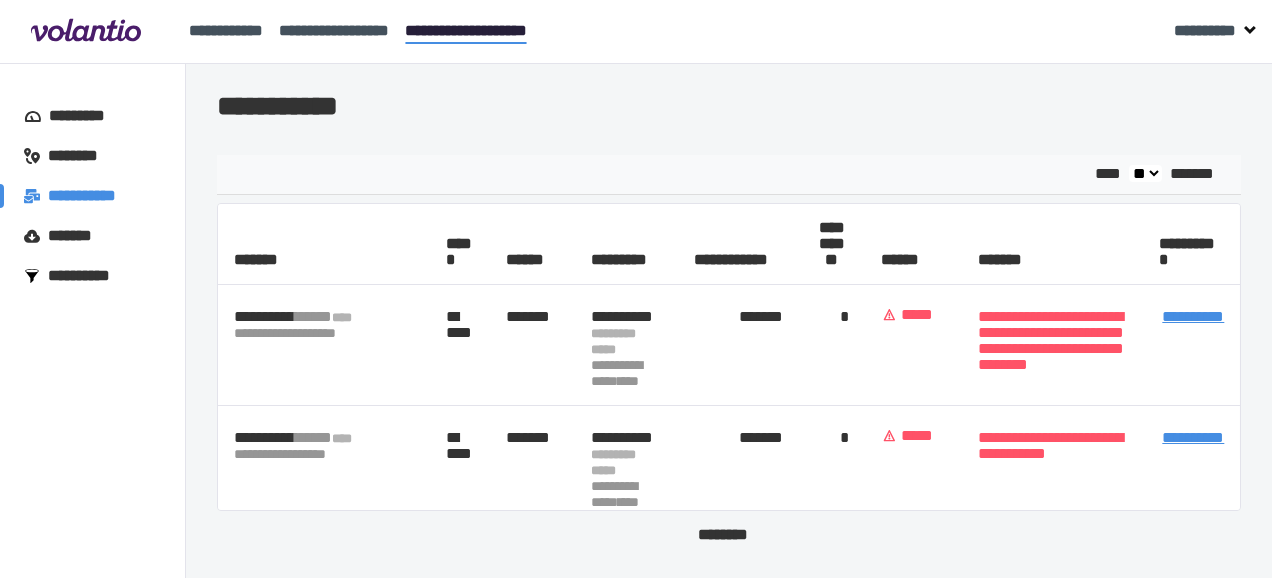 click on "**********" at bounding box center [89, 196] 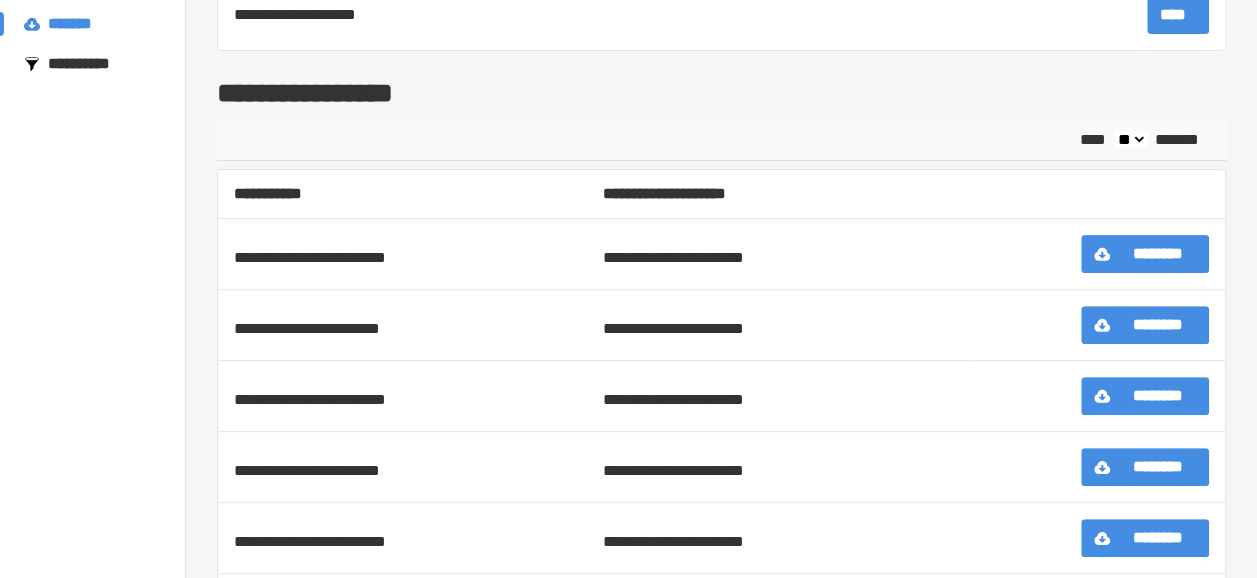 scroll, scrollTop: 400, scrollLeft: 0, axis: vertical 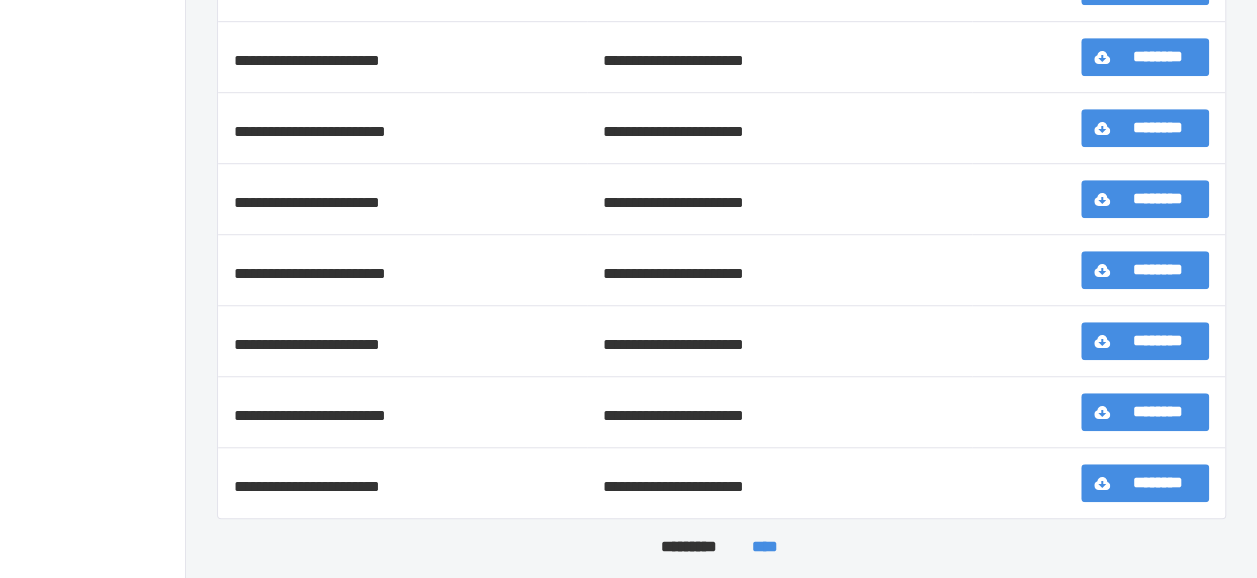 click on "****" at bounding box center (765, 547) 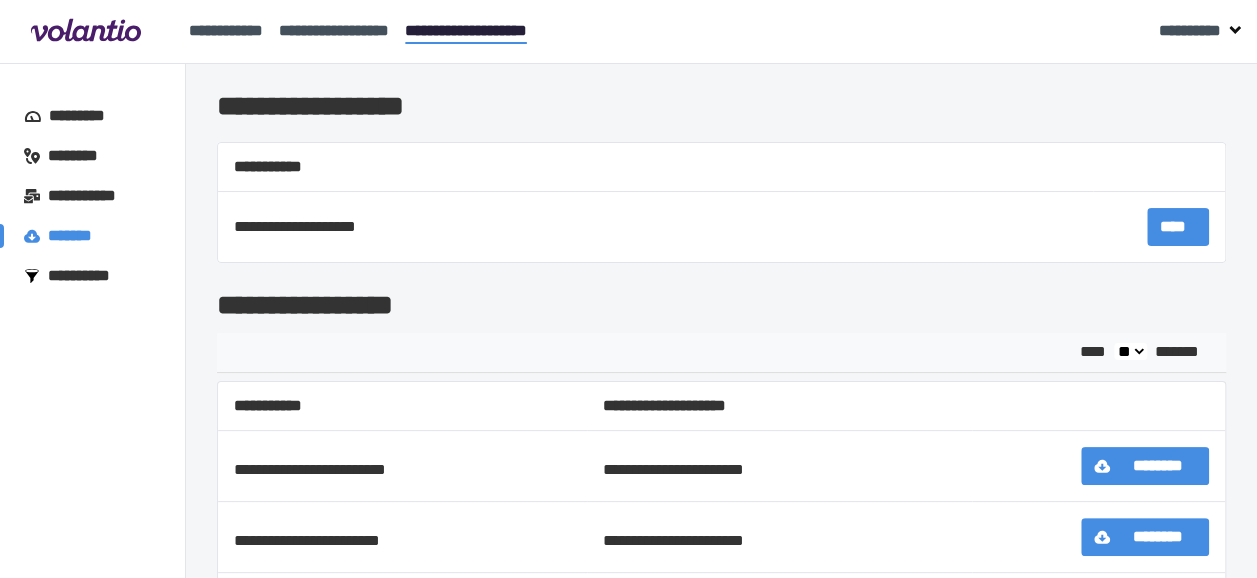 scroll, scrollTop: 622, scrollLeft: 0, axis: vertical 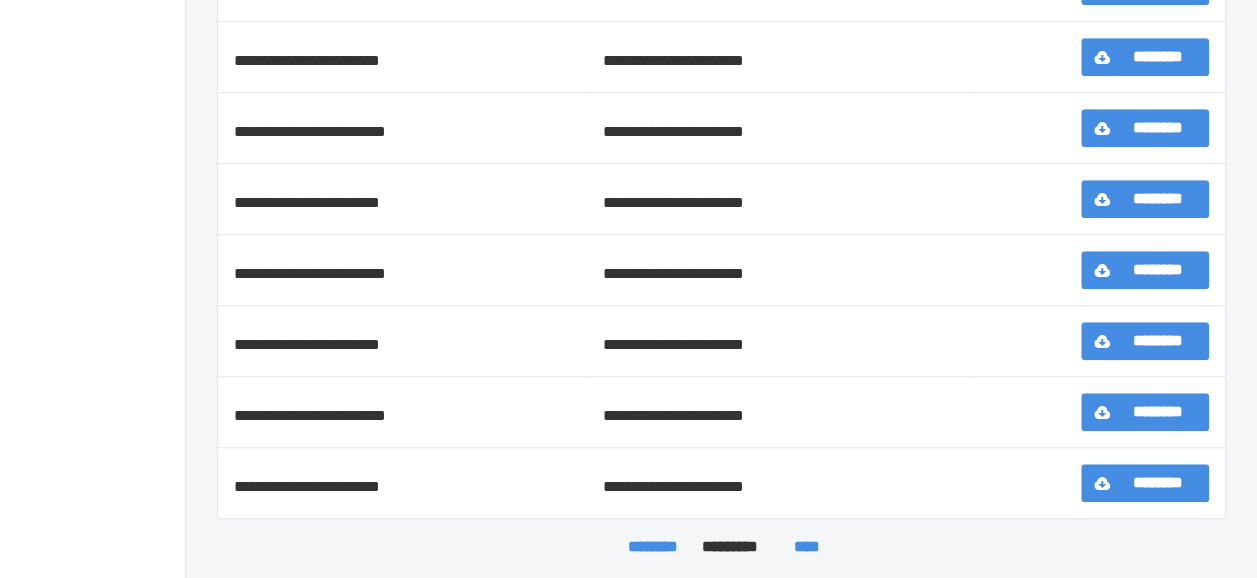 click on "****" at bounding box center [807, 547] 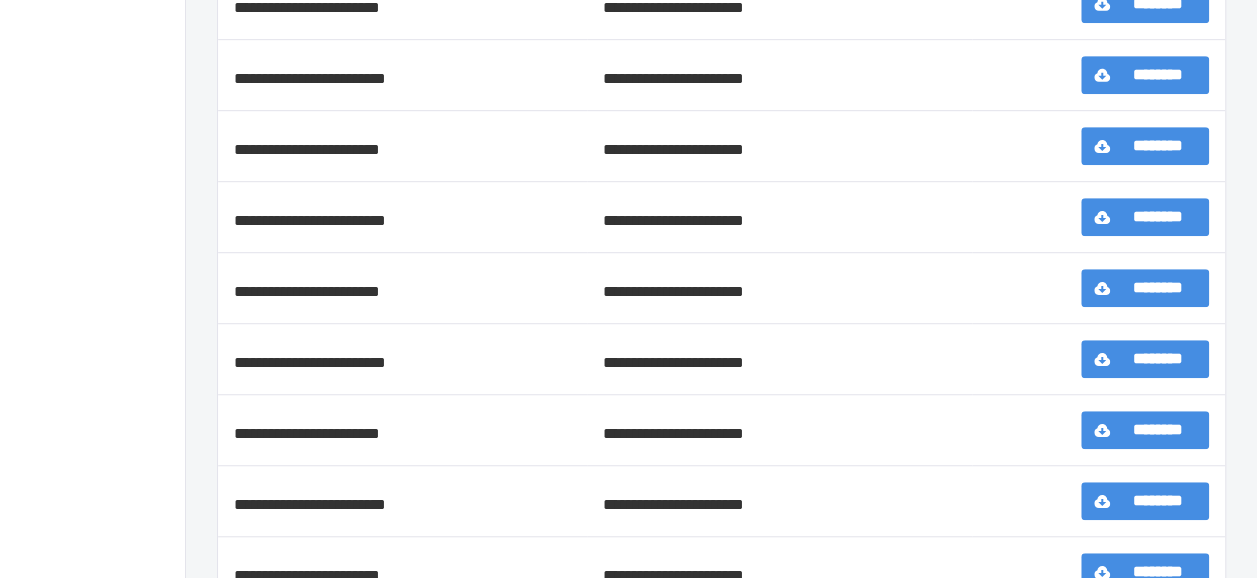 scroll, scrollTop: 400, scrollLeft: 0, axis: vertical 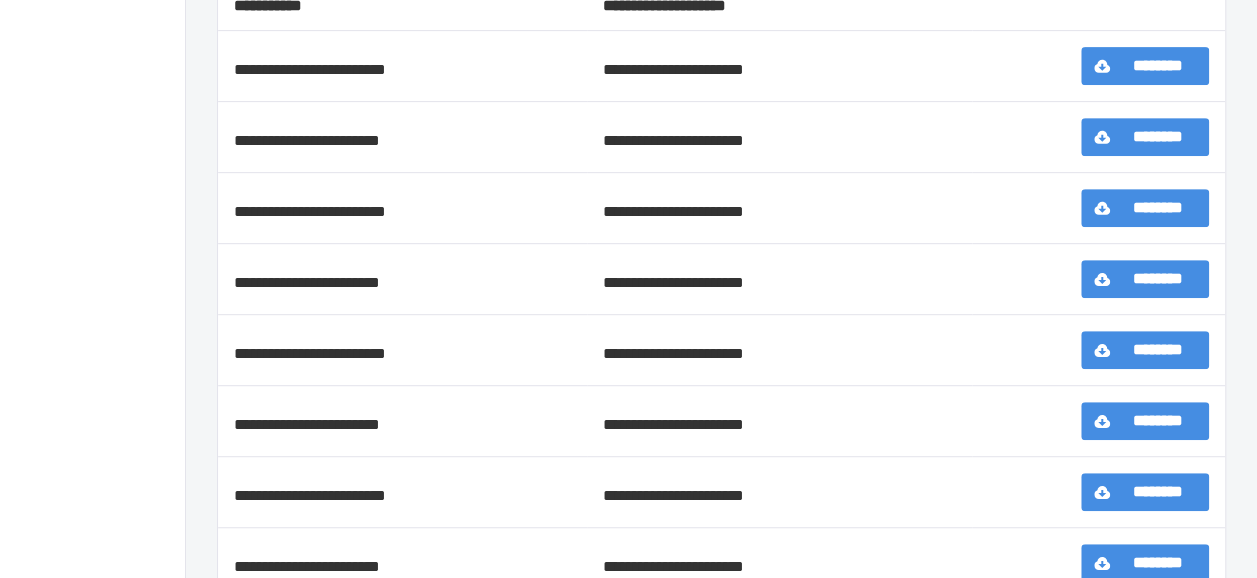 click on "********" at bounding box center [1158, 66] 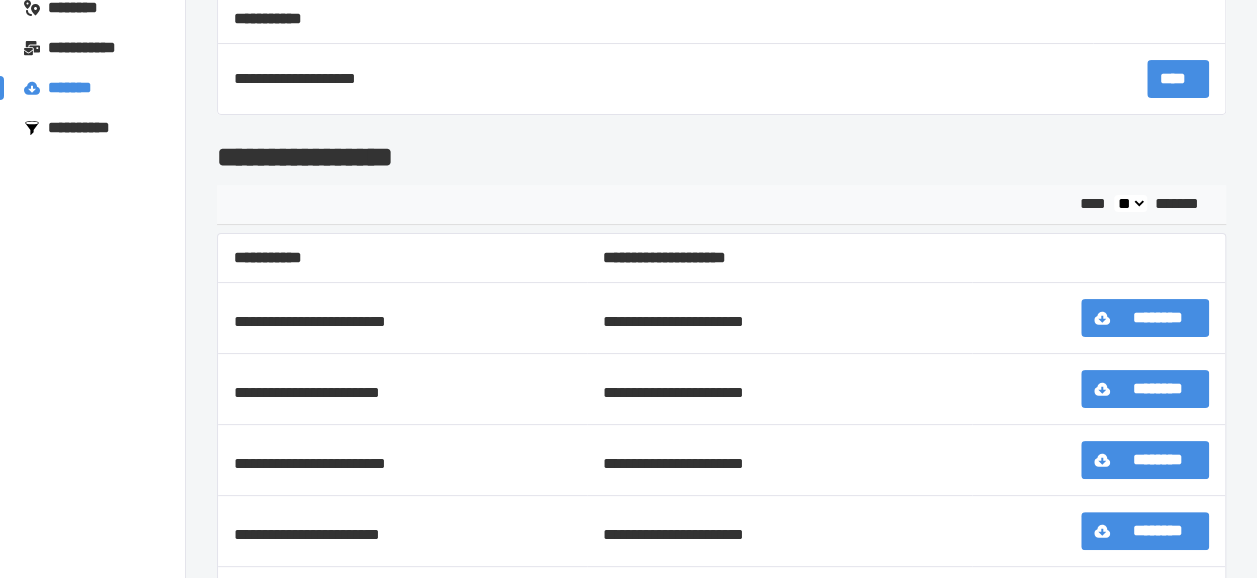 scroll, scrollTop: 0, scrollLeft: 0, axis: both 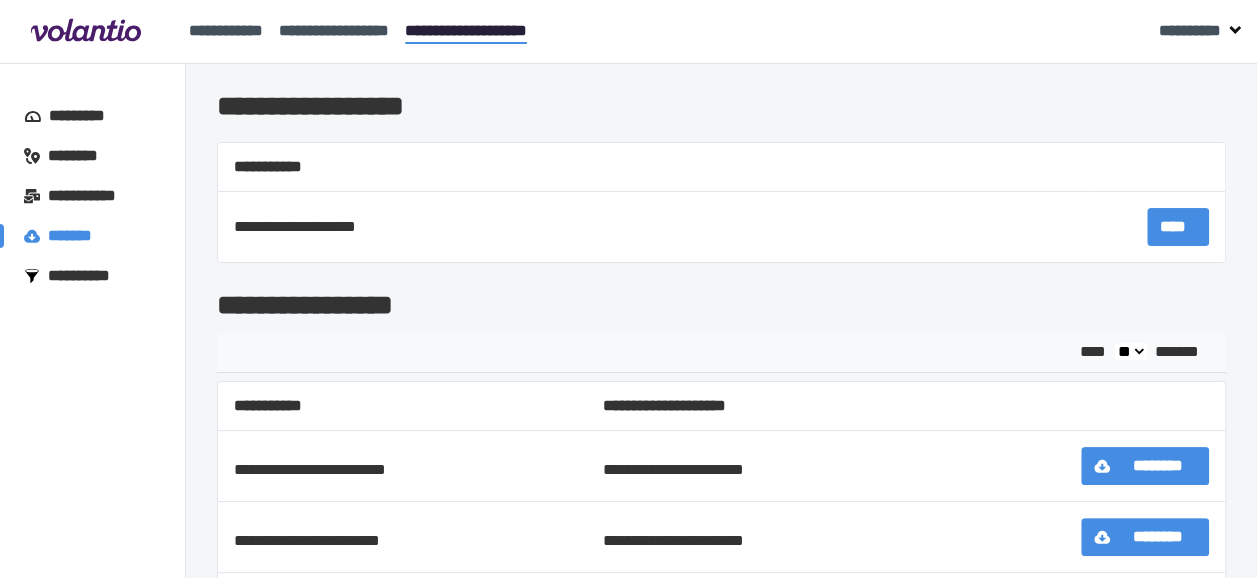 click on "********" at bounding box center [82, 156] 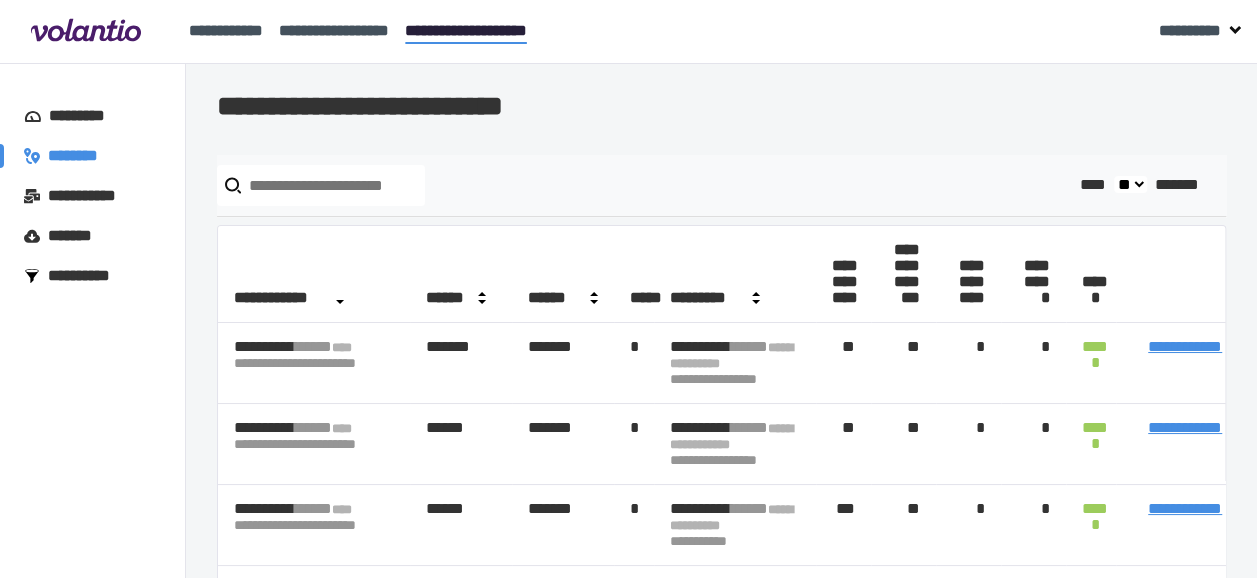 click at bounding box center (321, 185) 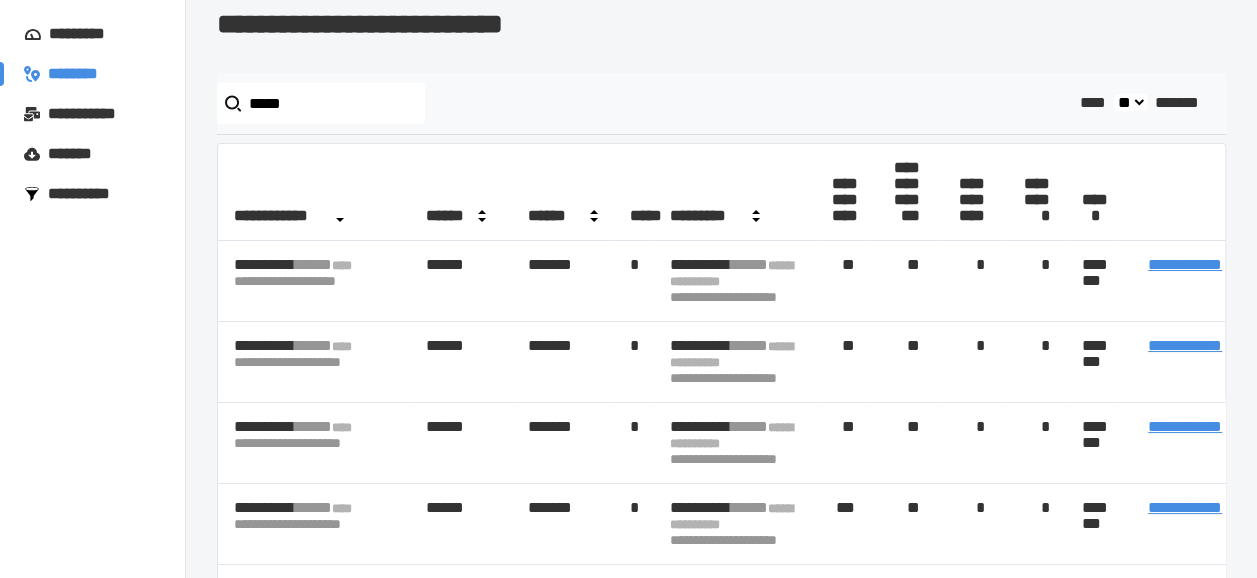 scroll, scrollTop: 133, scrollLeft: 0, axis: vertical 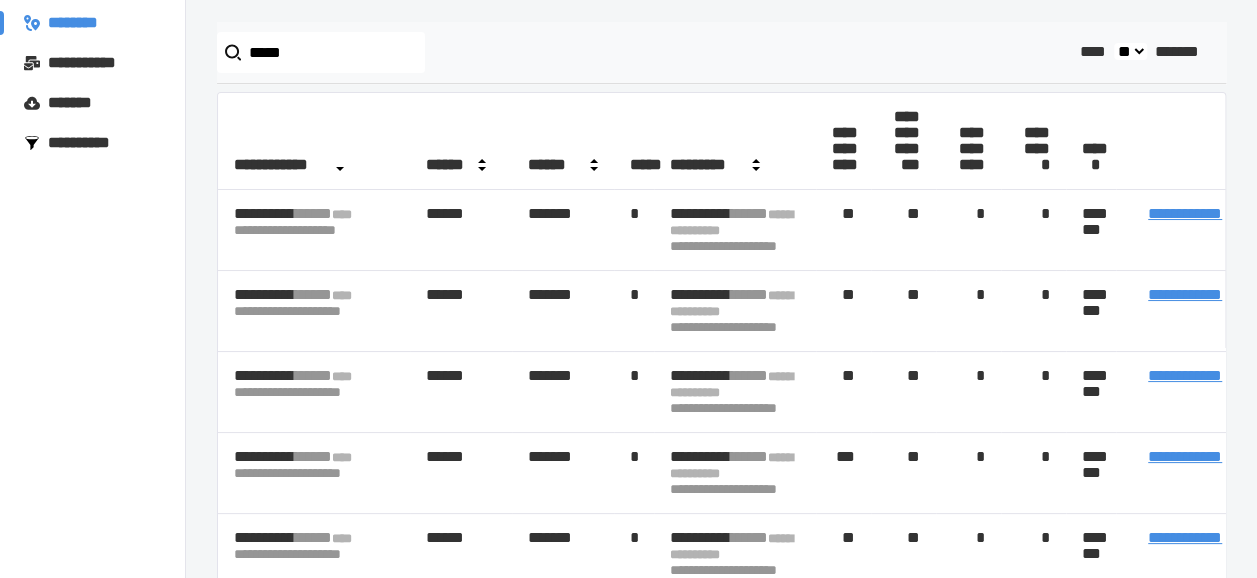 type on "*****" 